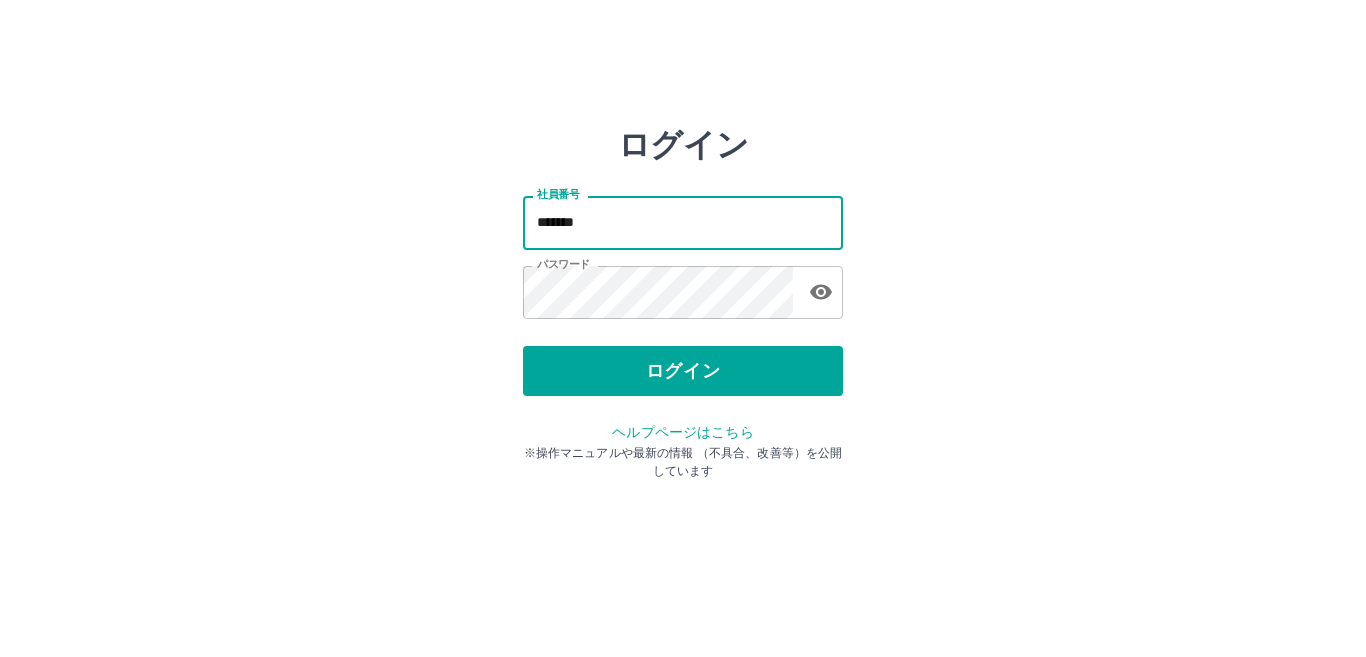 scroll, scrollTop: 0, scrollLeft: 0, axis: both 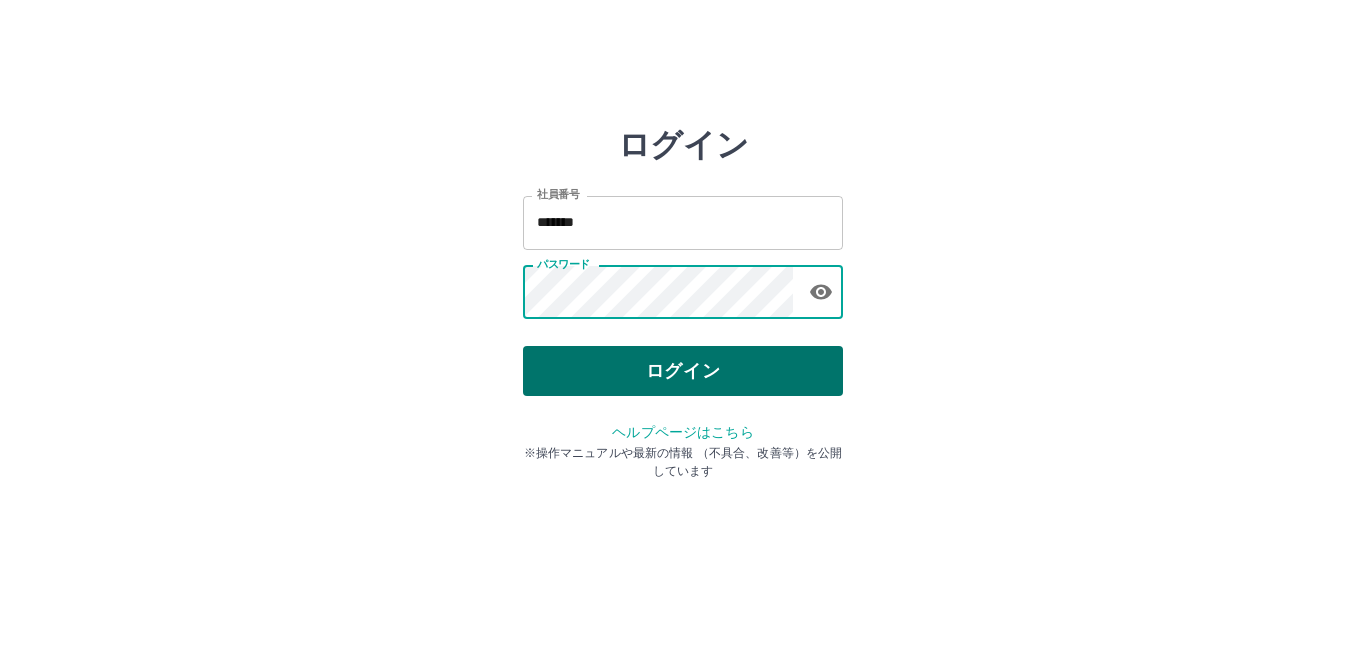 click on "ログイン" at bounding box center [683, 371] 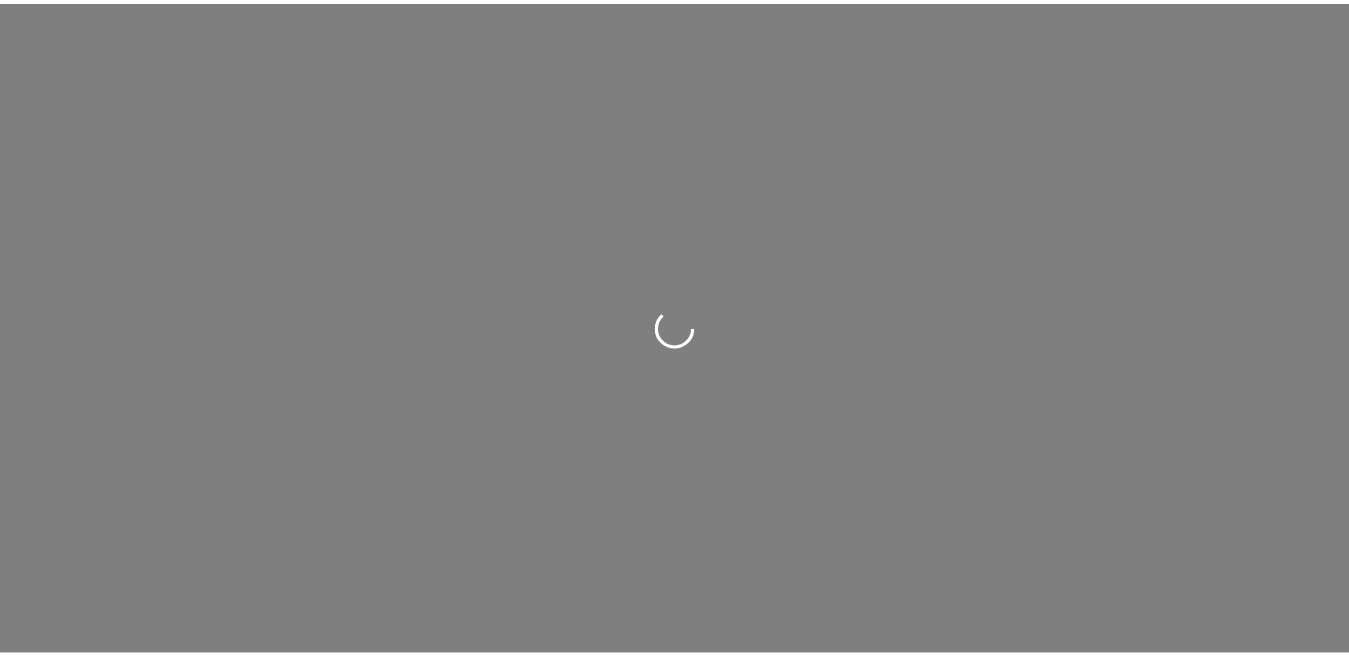 scroll, scrollTop: 0, scrollLeft: 0, axis: both 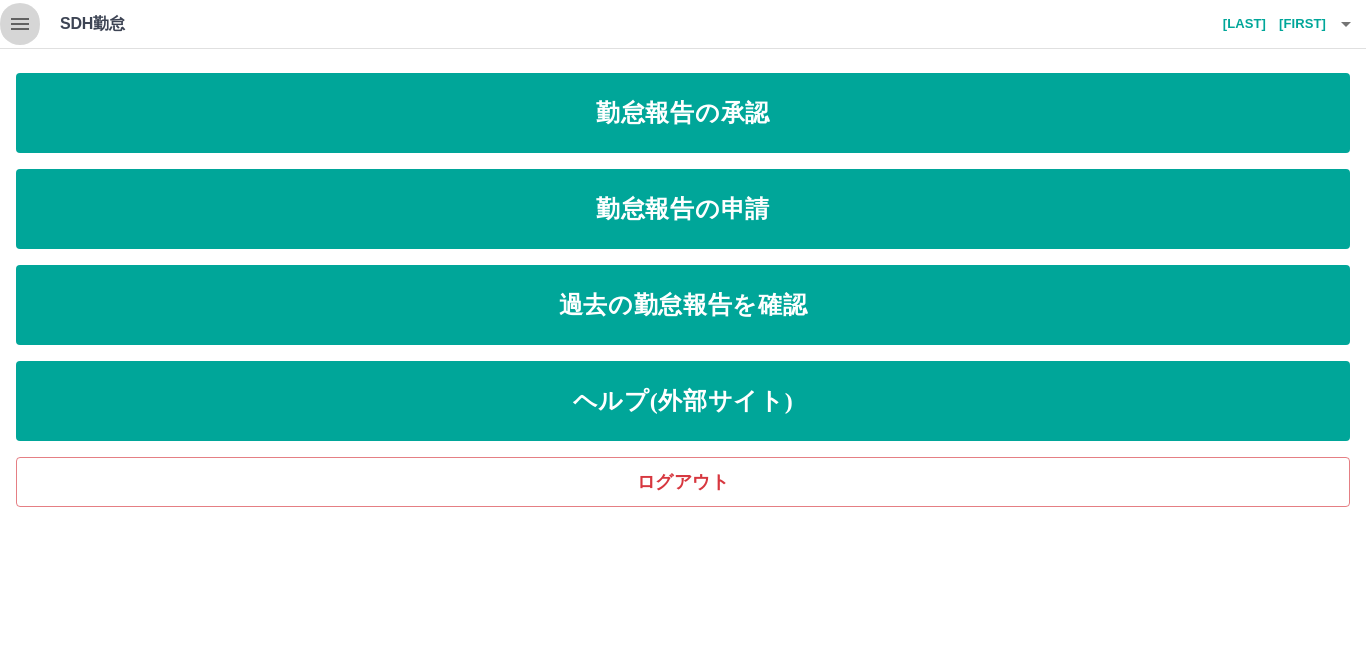 click at bounding box center (20, 24) 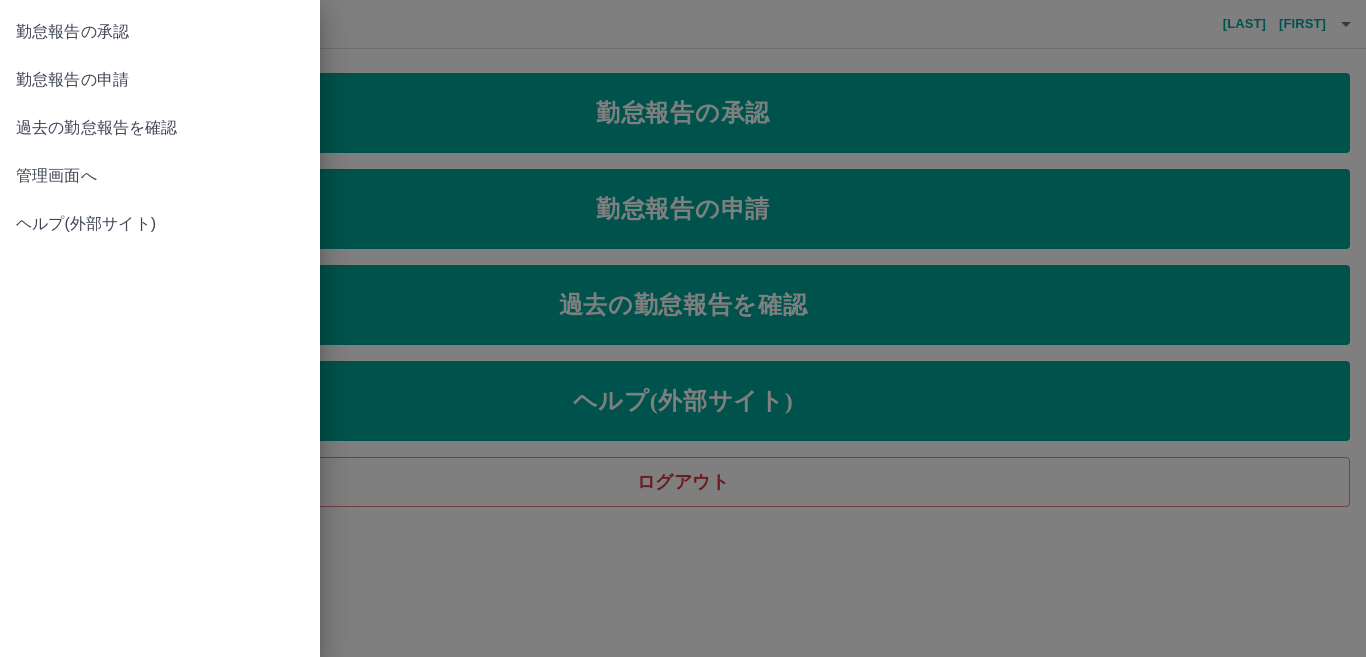 click on "管理画面へ" at bounding box center [160, 176] 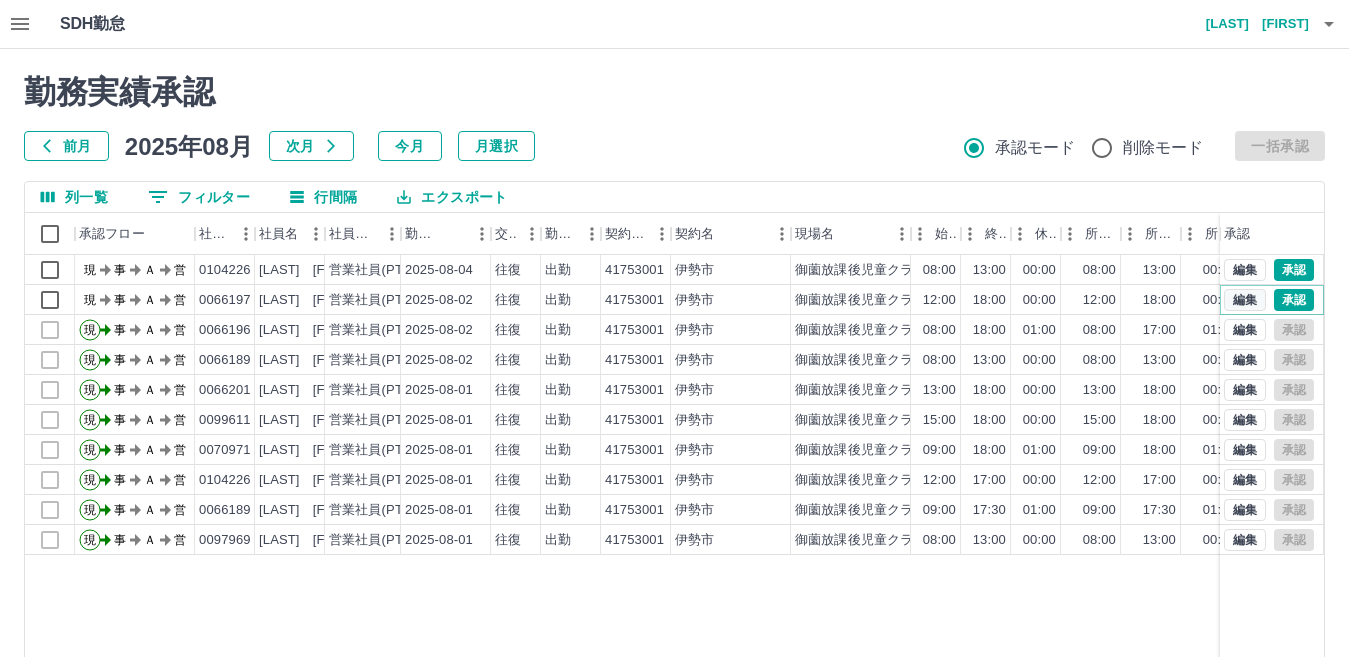 click on "編集" at bounding box center (1245, 300) 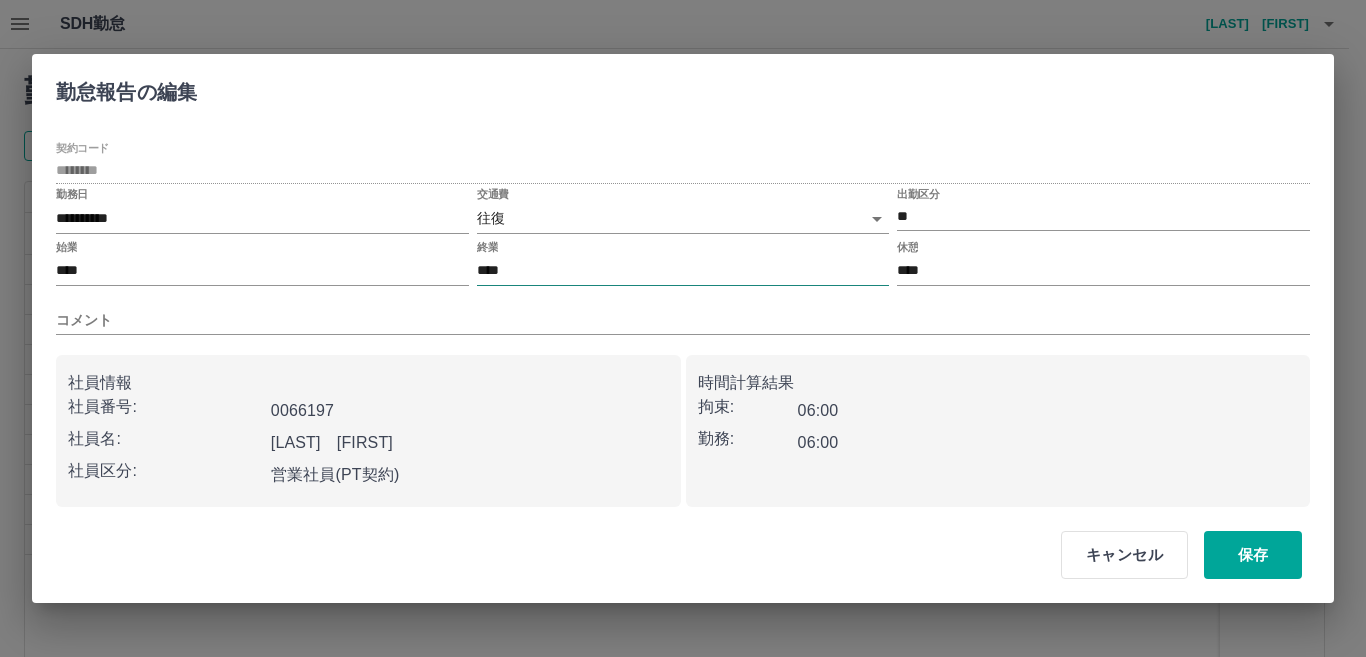 click on "****" at bounding box center [683, 271] 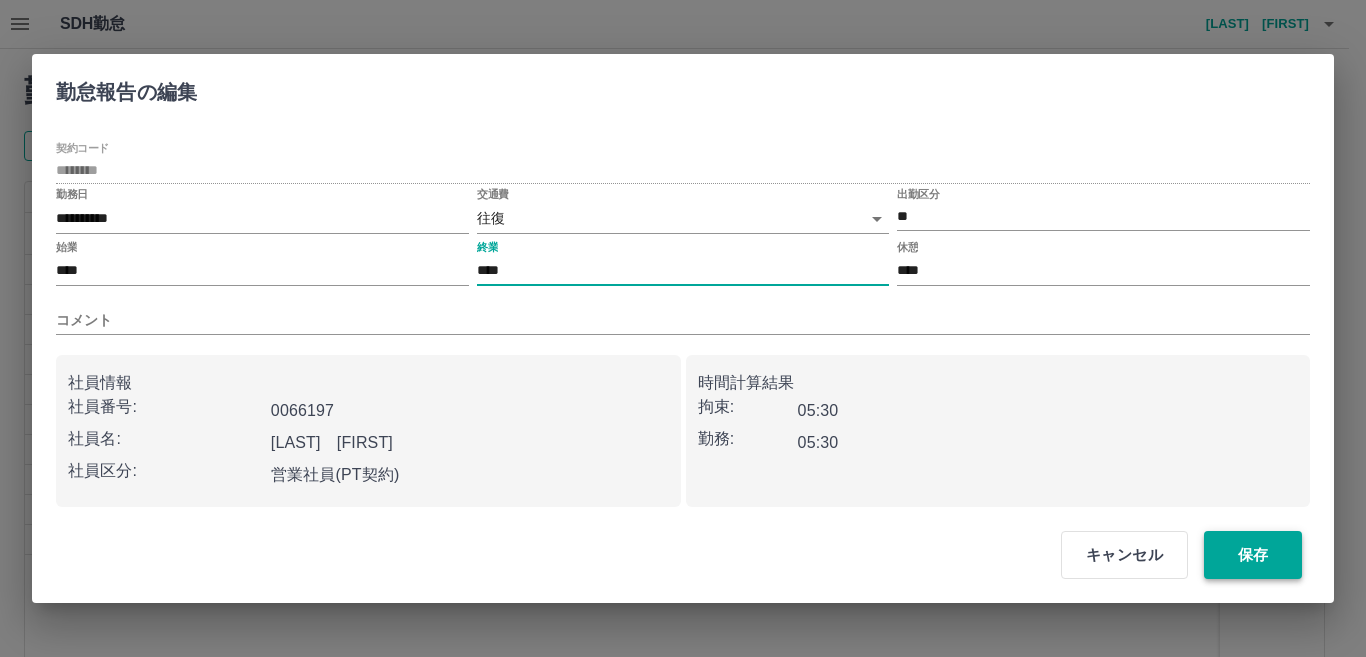 type on "****" 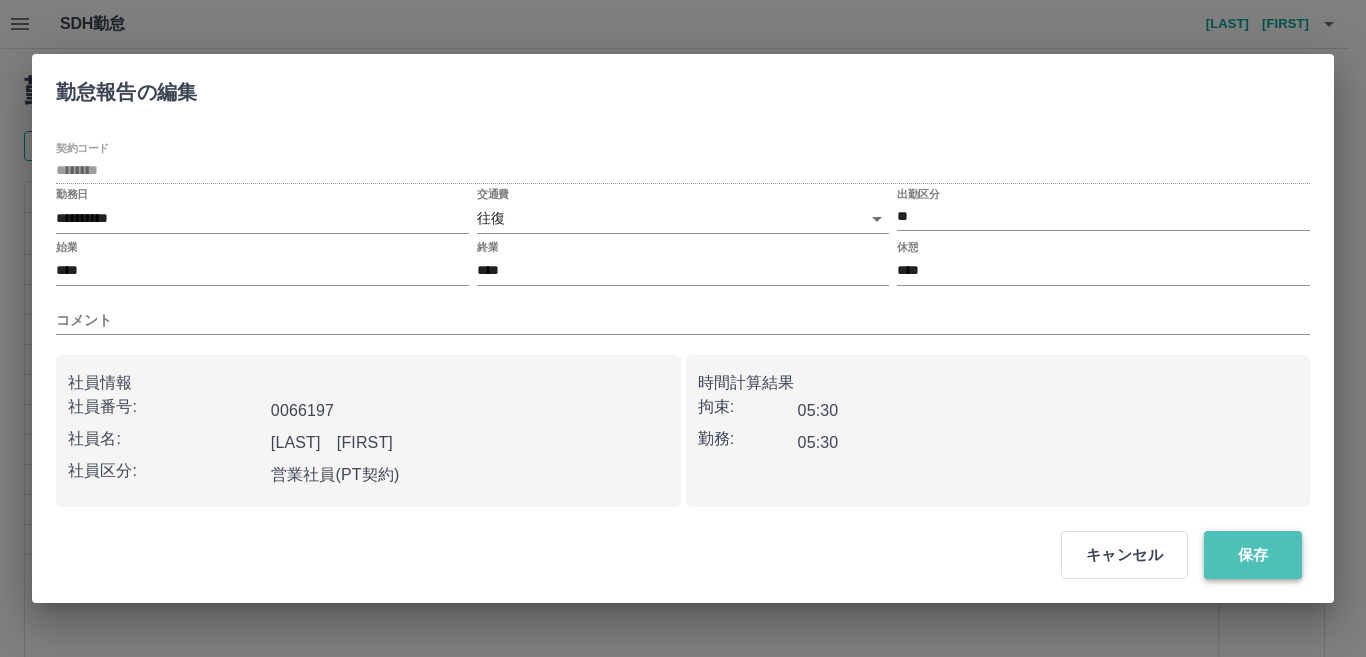 click on "保存" at bounding box center [1253, 555] 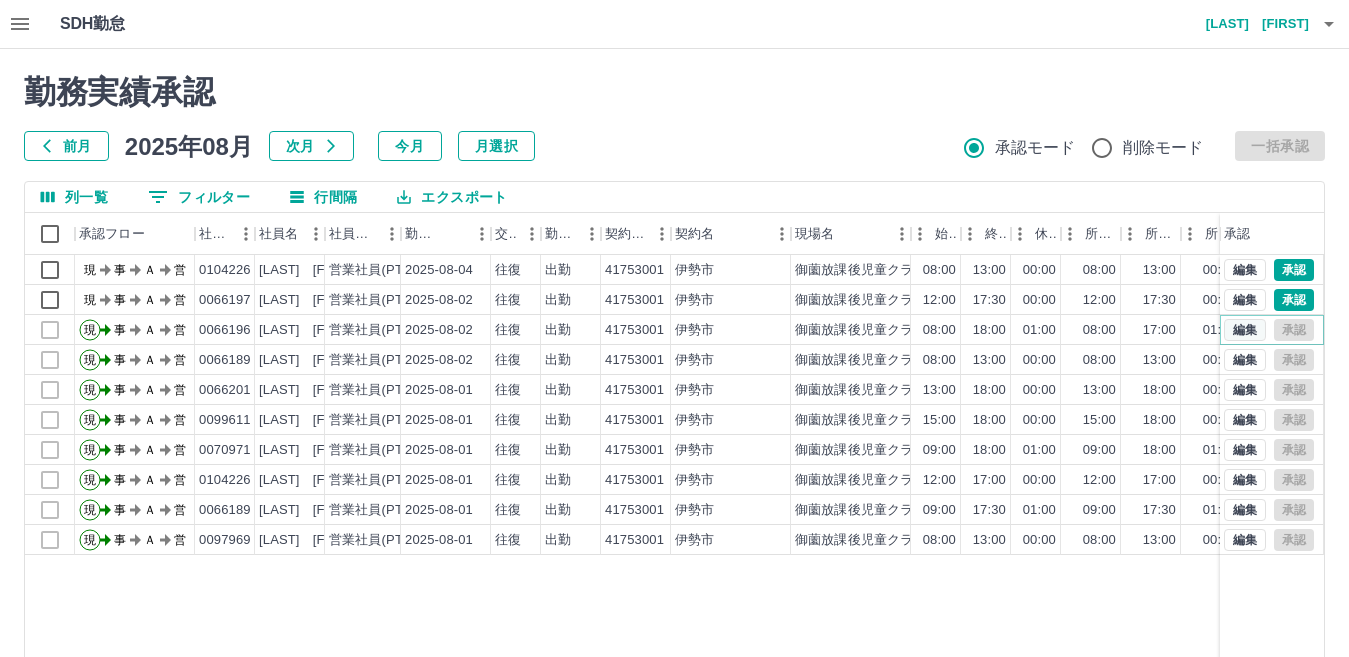 click on "編集" at bounding box center [1245, 330] 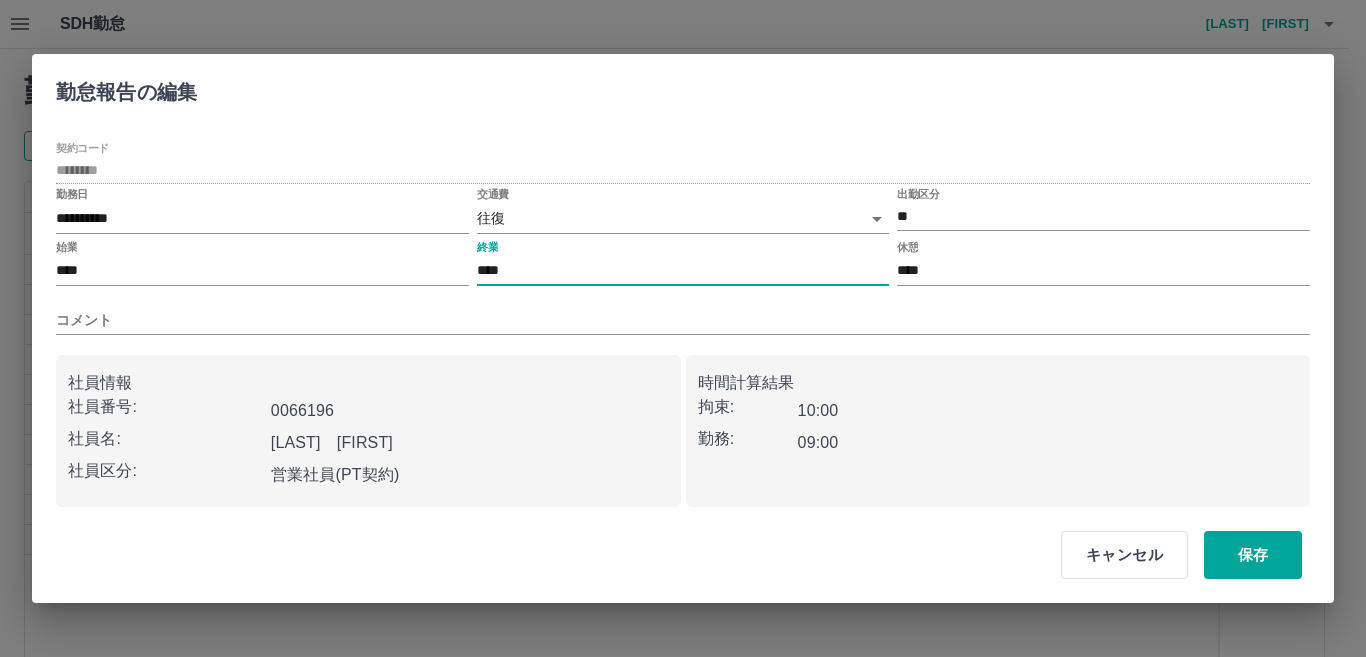 click on "****" at bounding box center (683, 271) 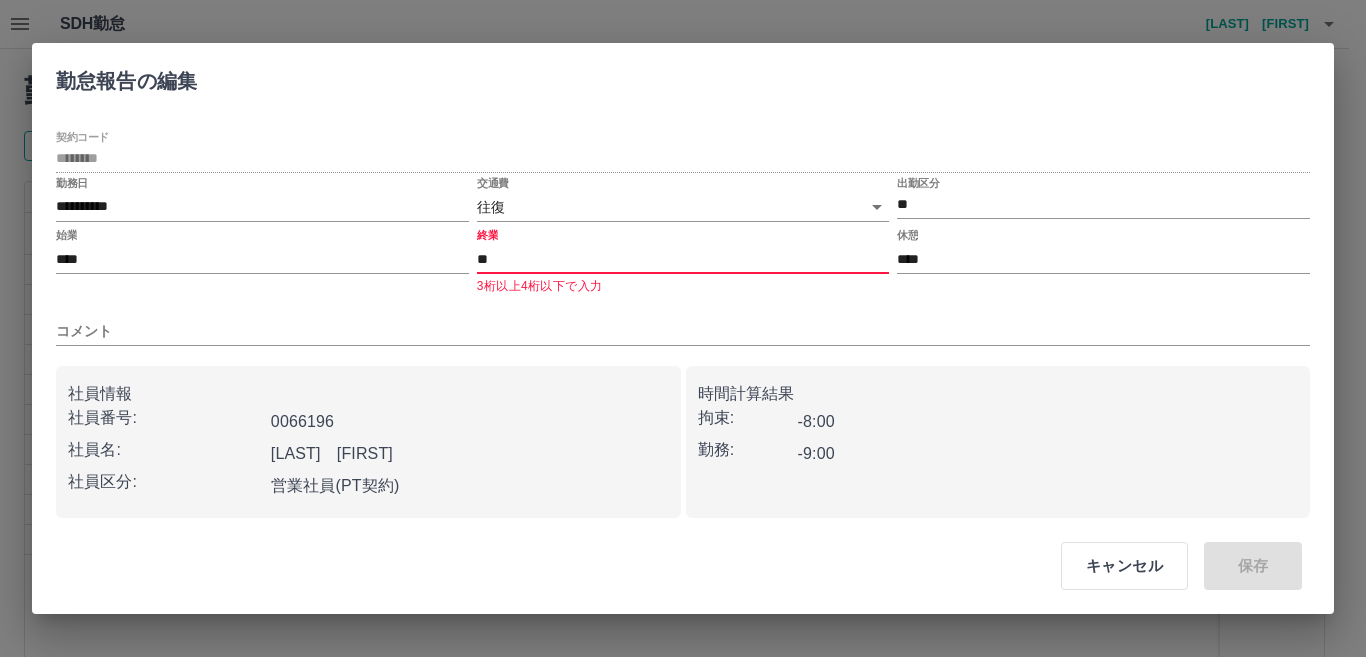 type on "*" 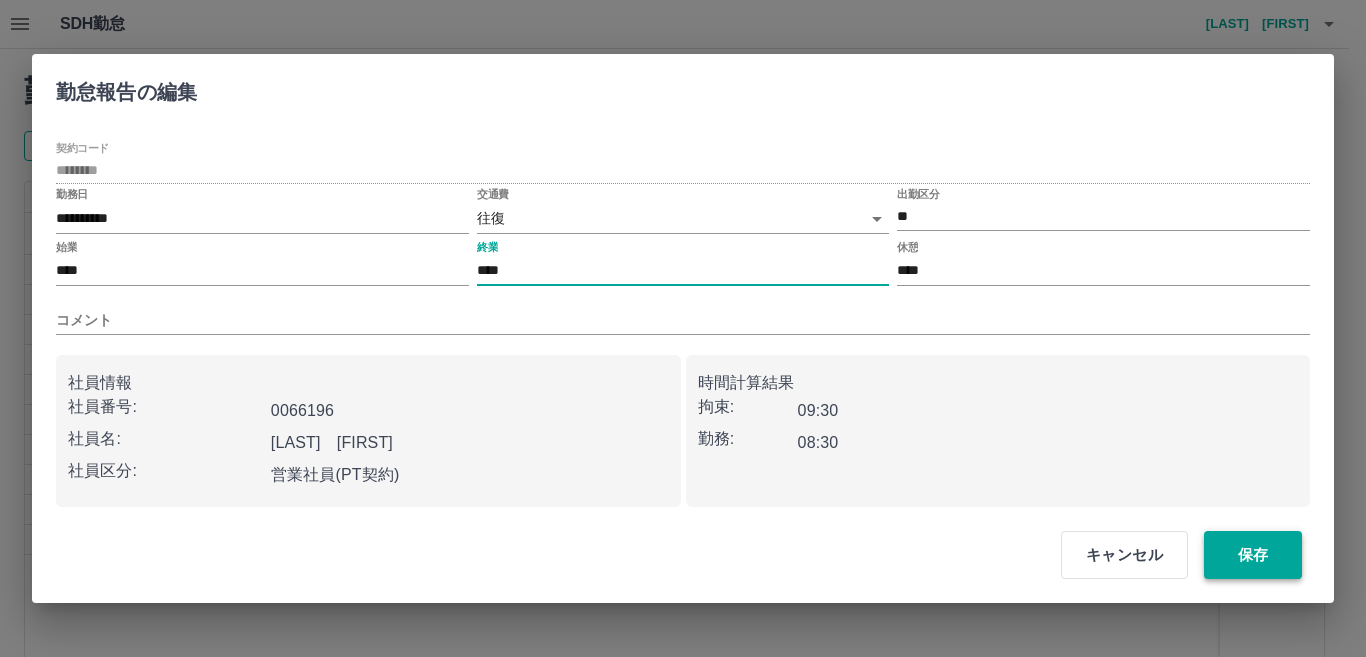 type on "****" 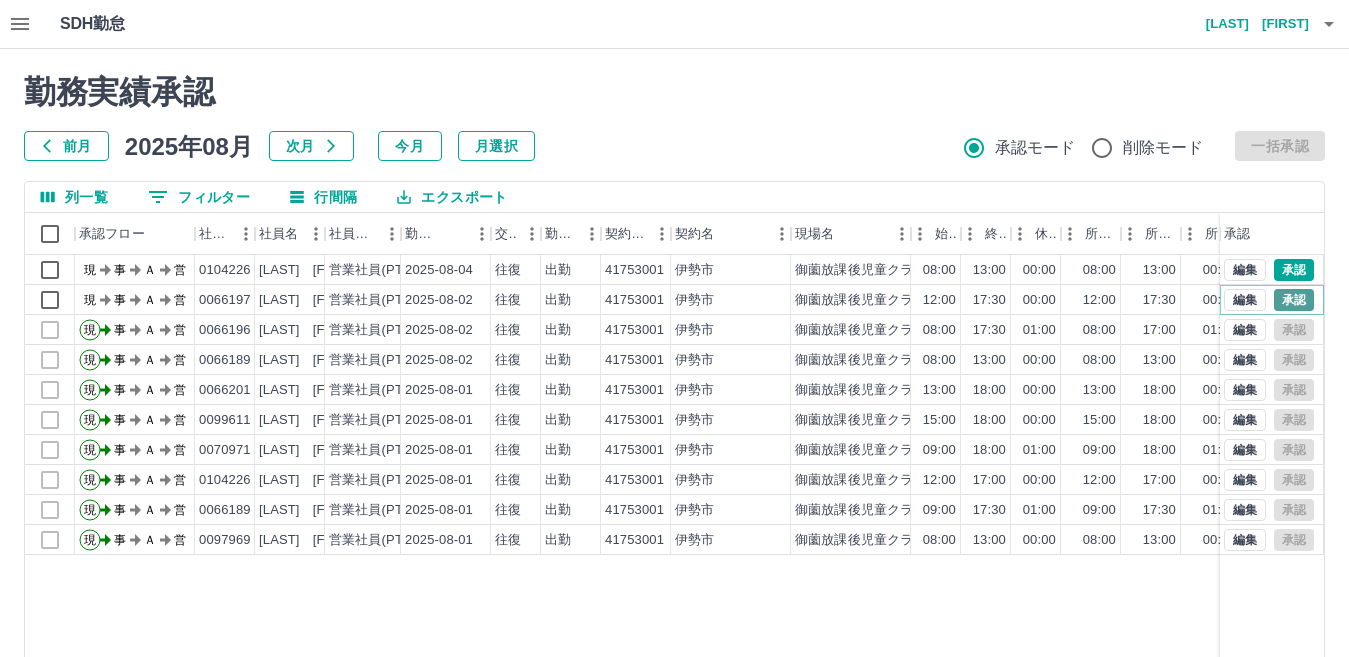 click on "承認" at bounding box center [1294, 300] 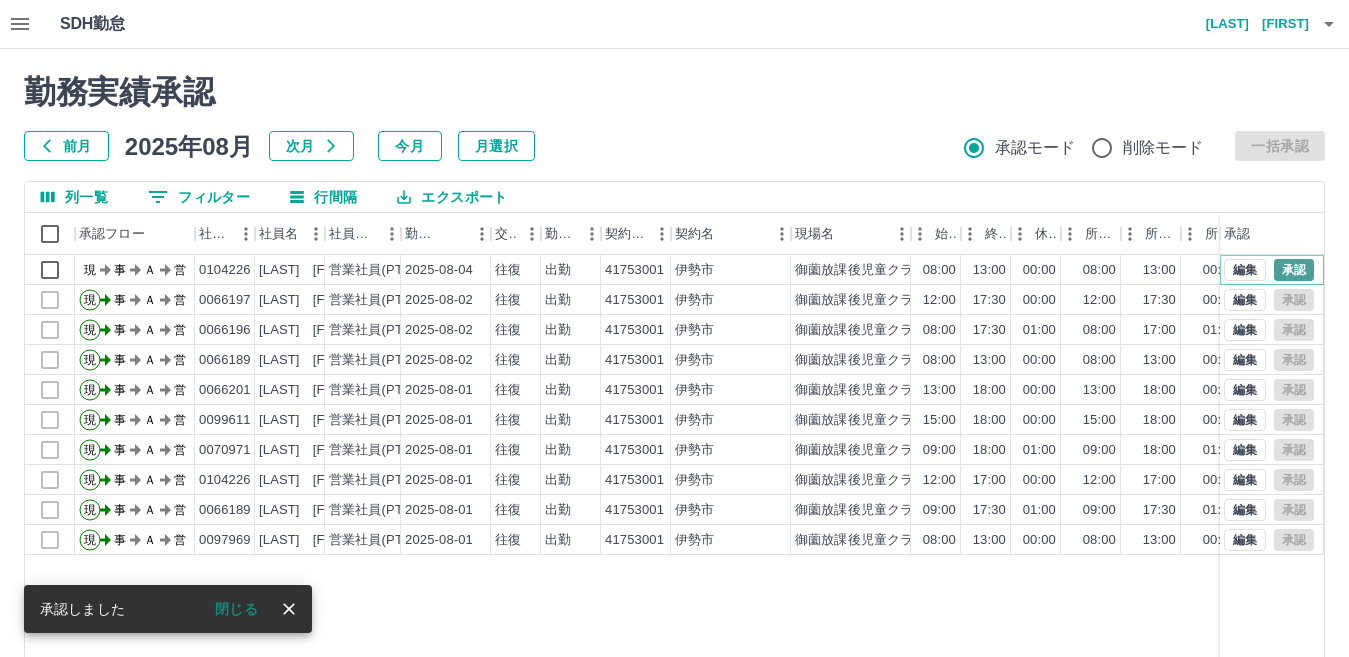 click on "承認" at bounding box center (1294, 270) 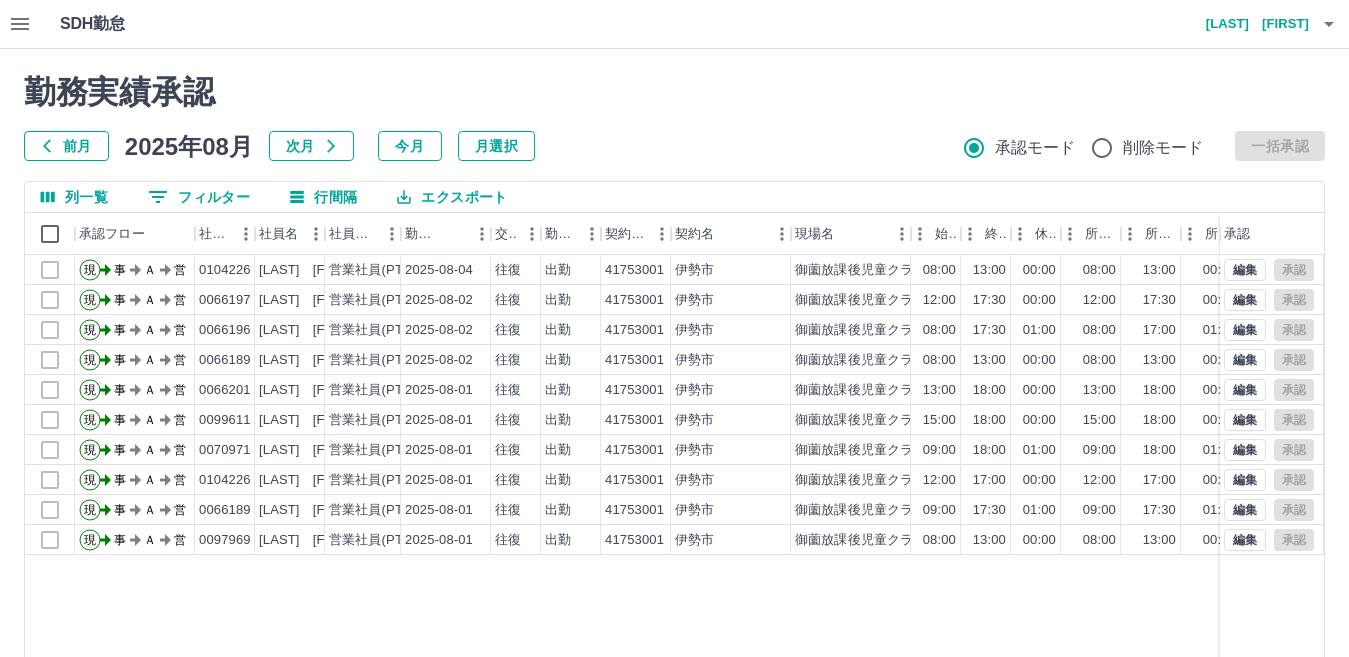 click 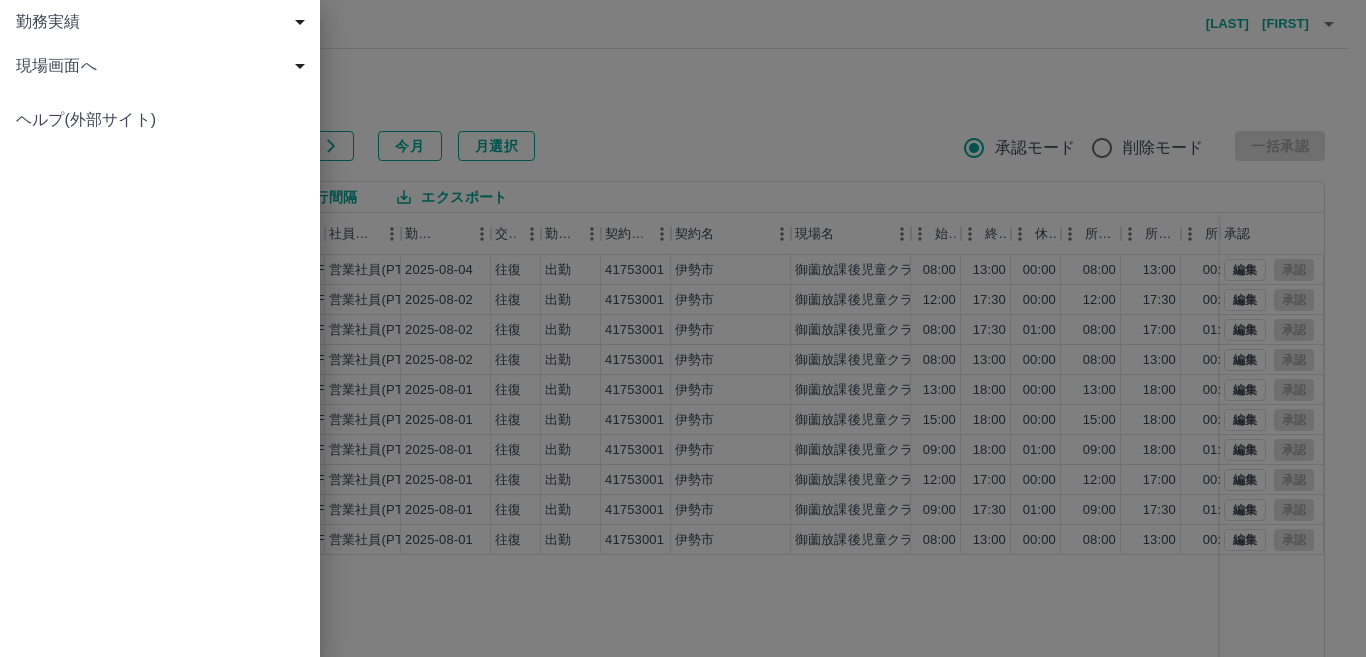 click at bounding box center (683, 328) 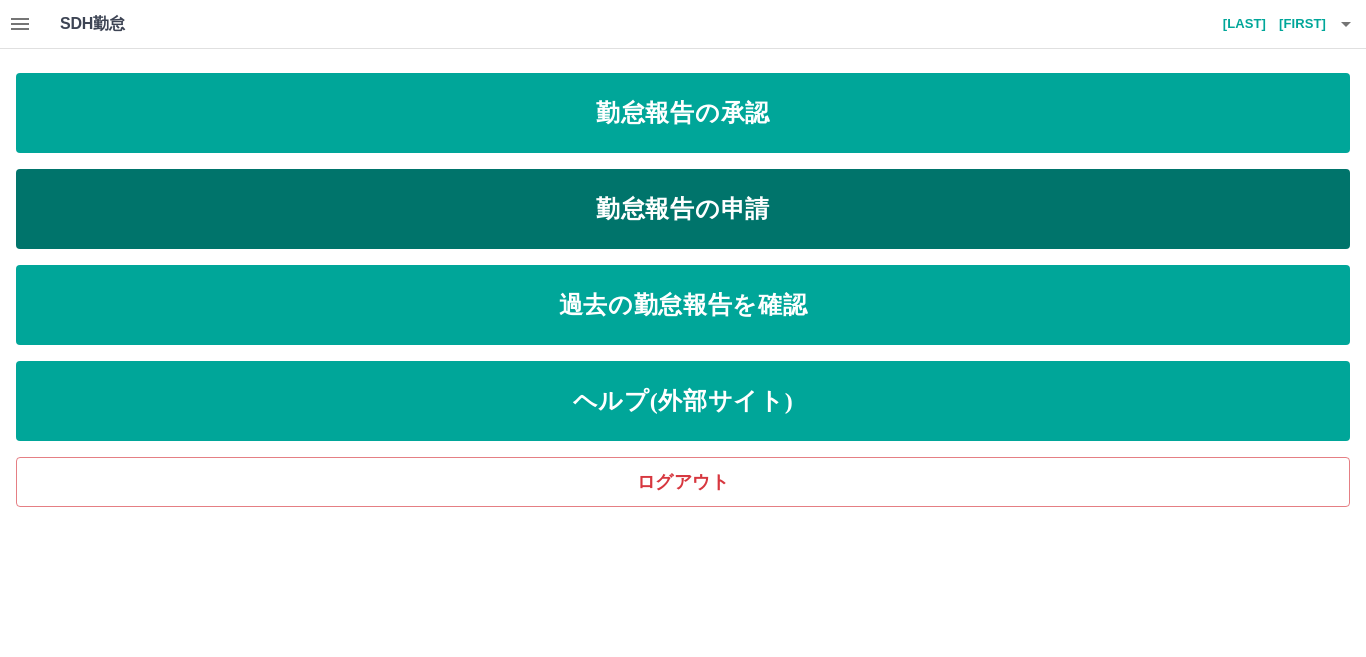 click on "勤怠報告の申請" at bounding box center (683, 209) 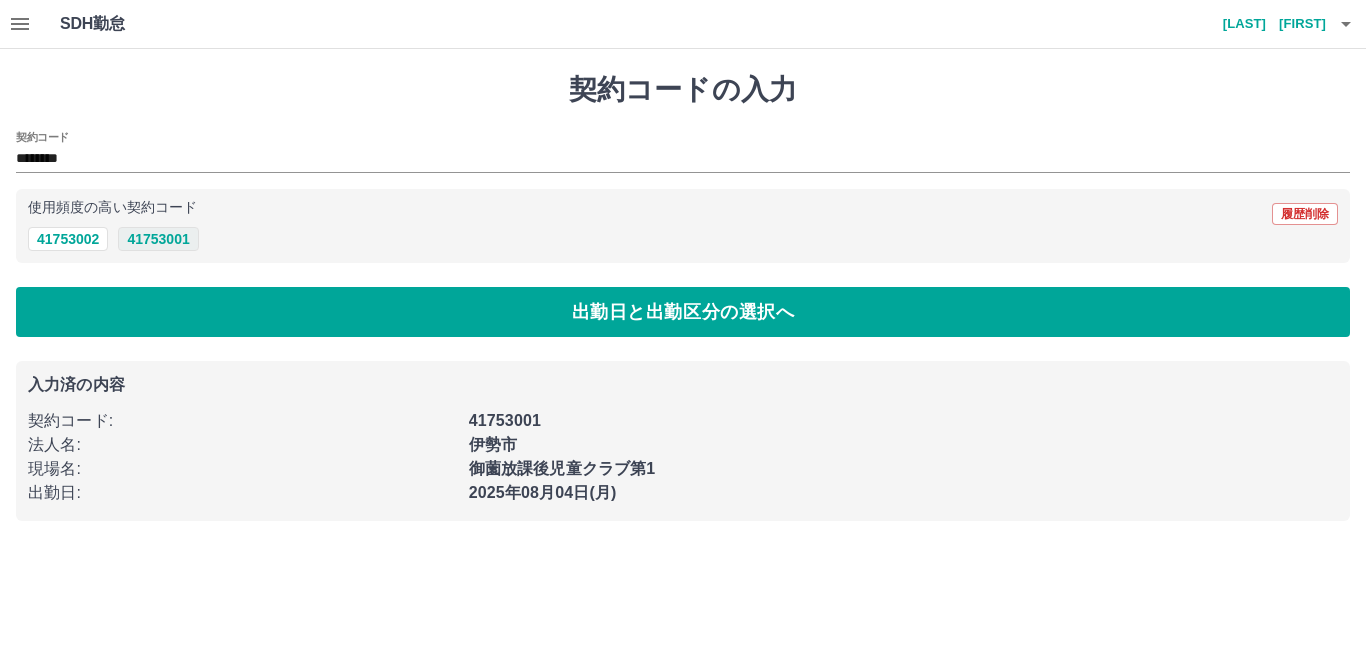 click on "41753001" at bounding box center [158, 239] 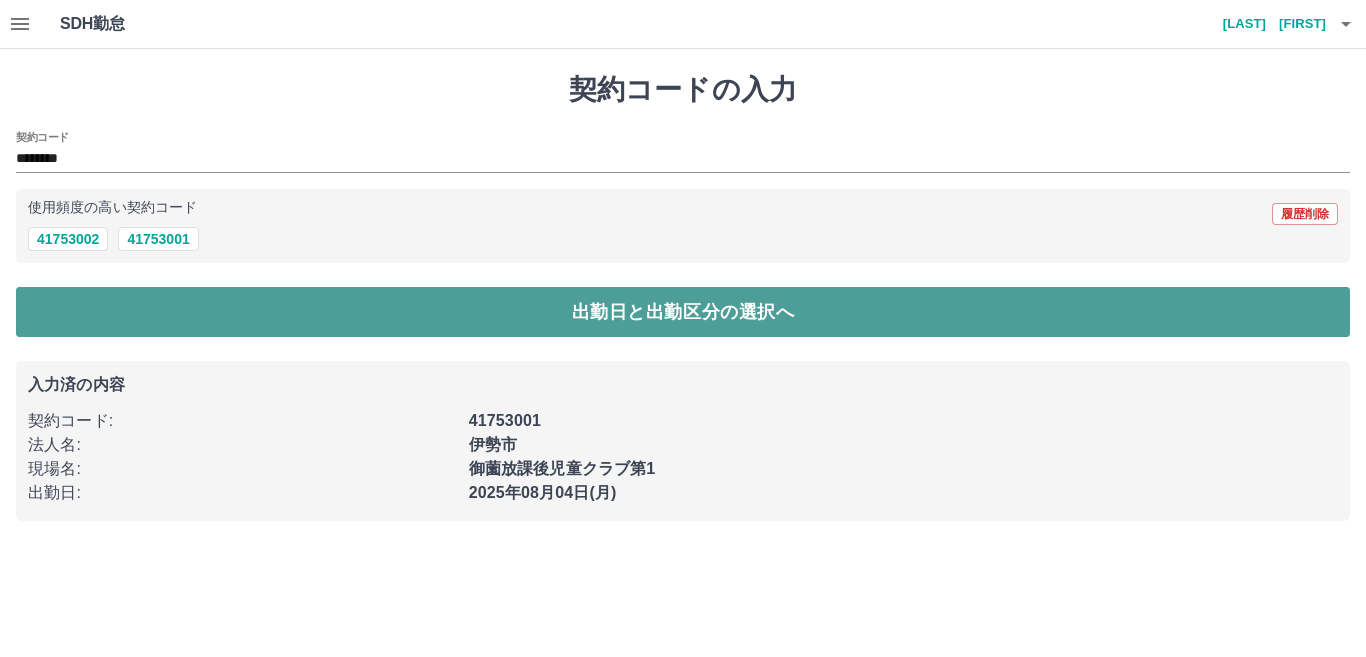 click on "出勤日と出勤区分の選択へ" at bounding box center (683, 312) 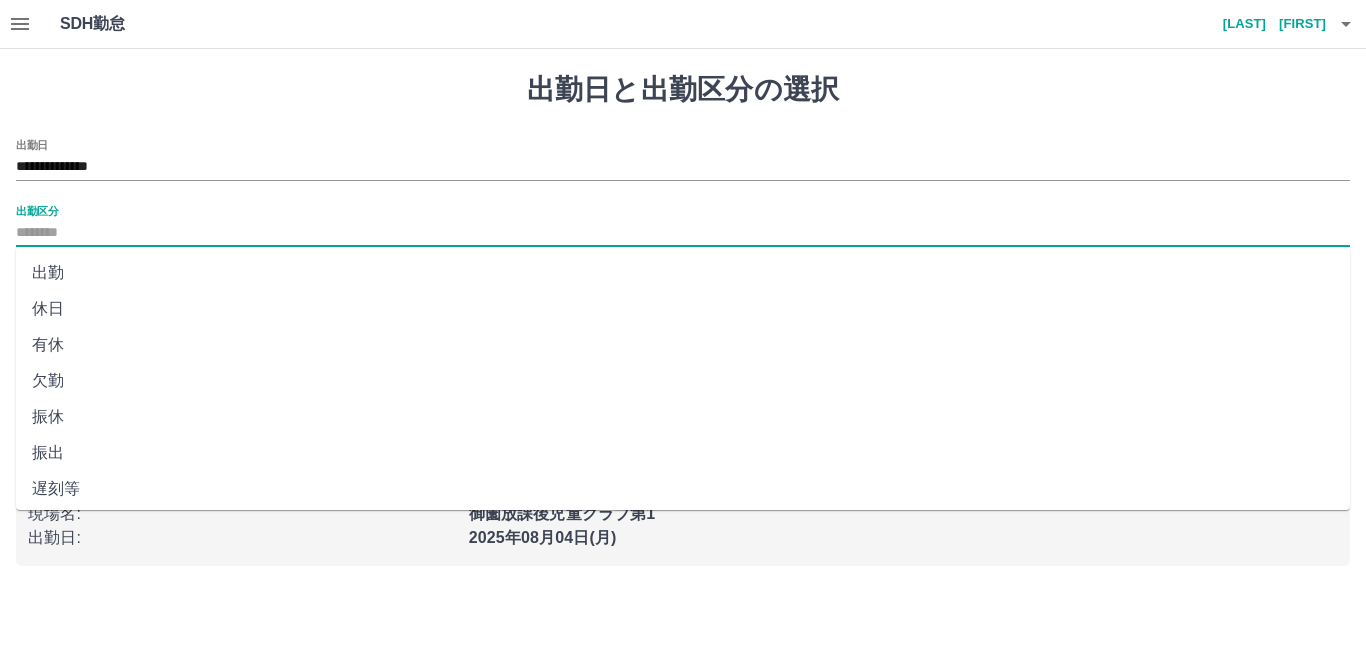 click on "出勤区分" at bounding box center (683, 233) 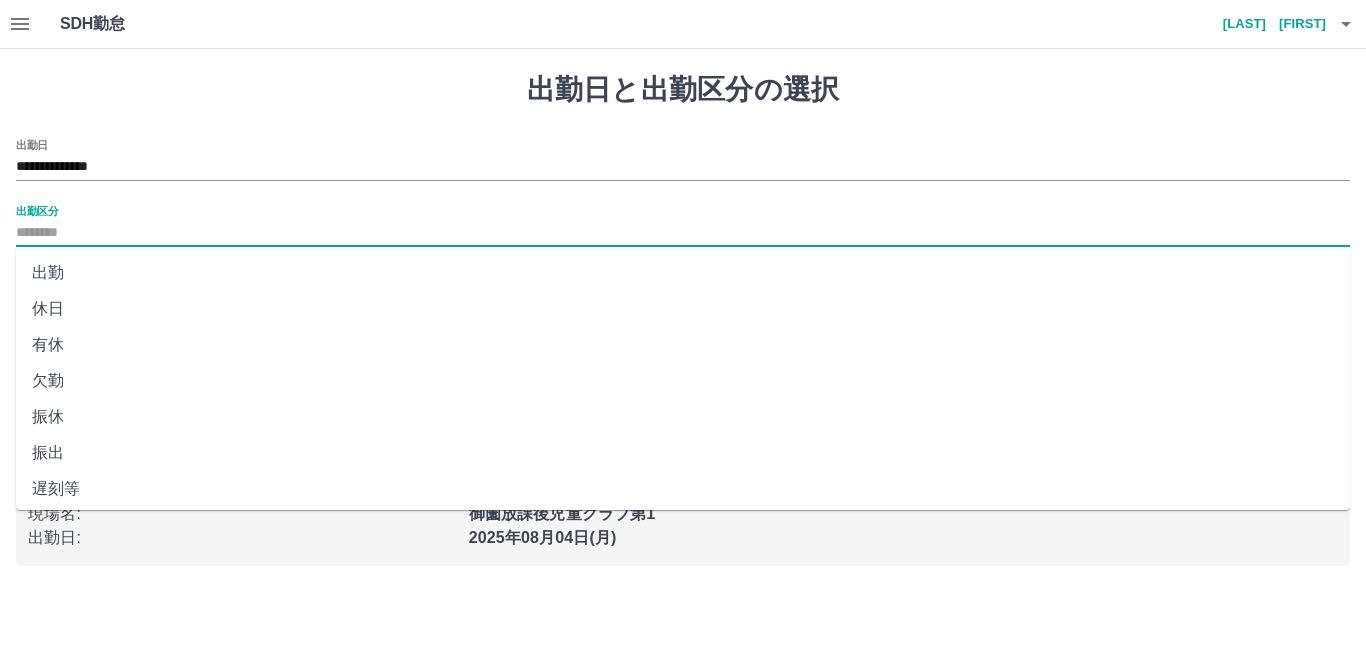 click on "出勤" at bounding box center (683, 273) 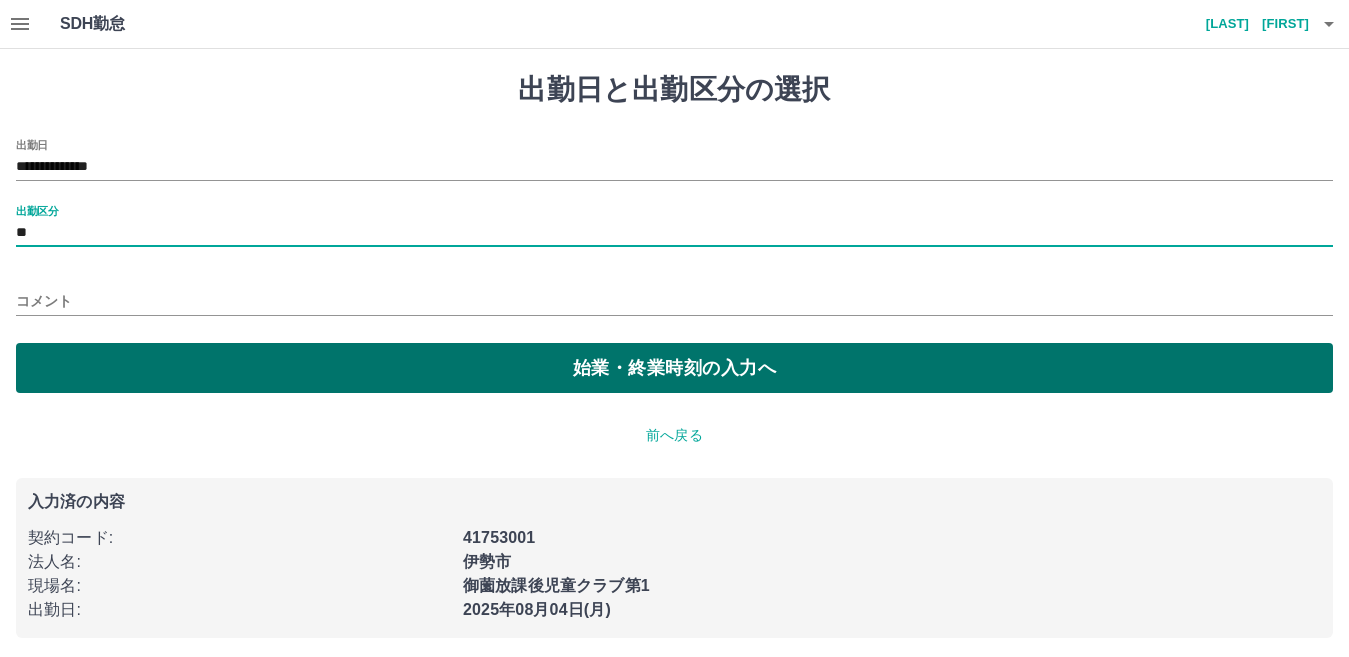 click on "始業・終業時刻の入力へ" at bounding box center (674, 368) 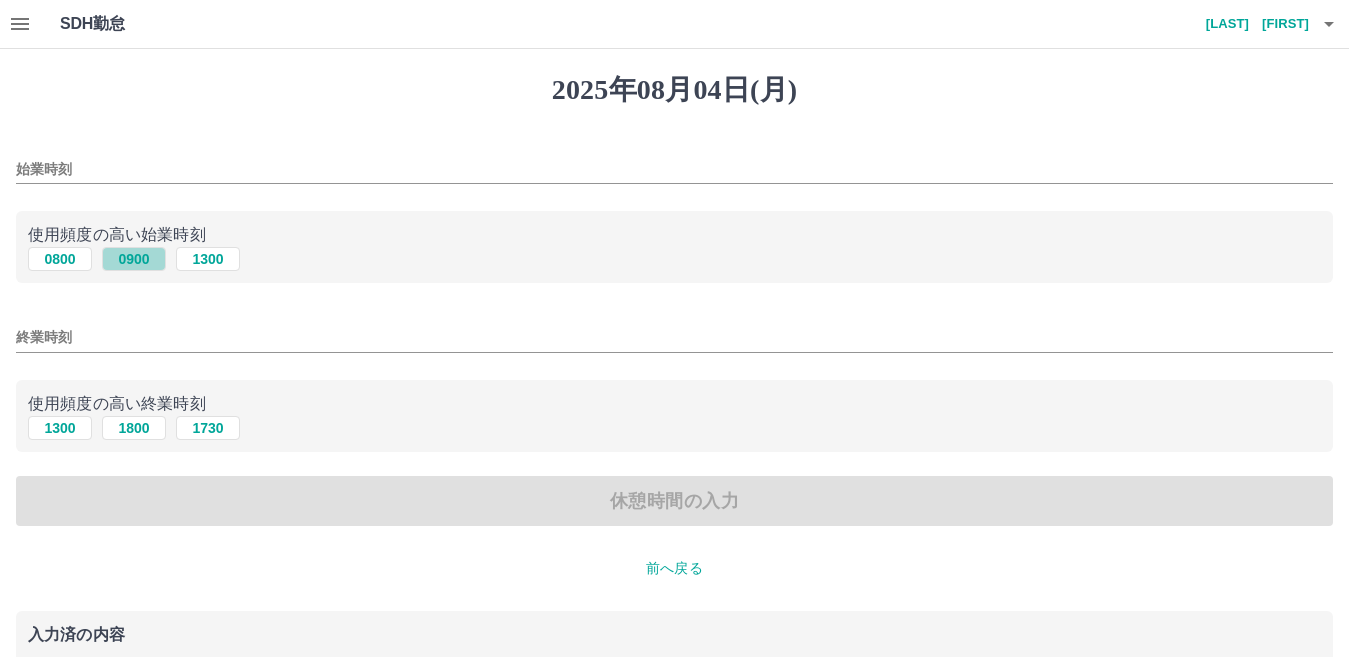 click on "0900" at bounding box center [134, 259] 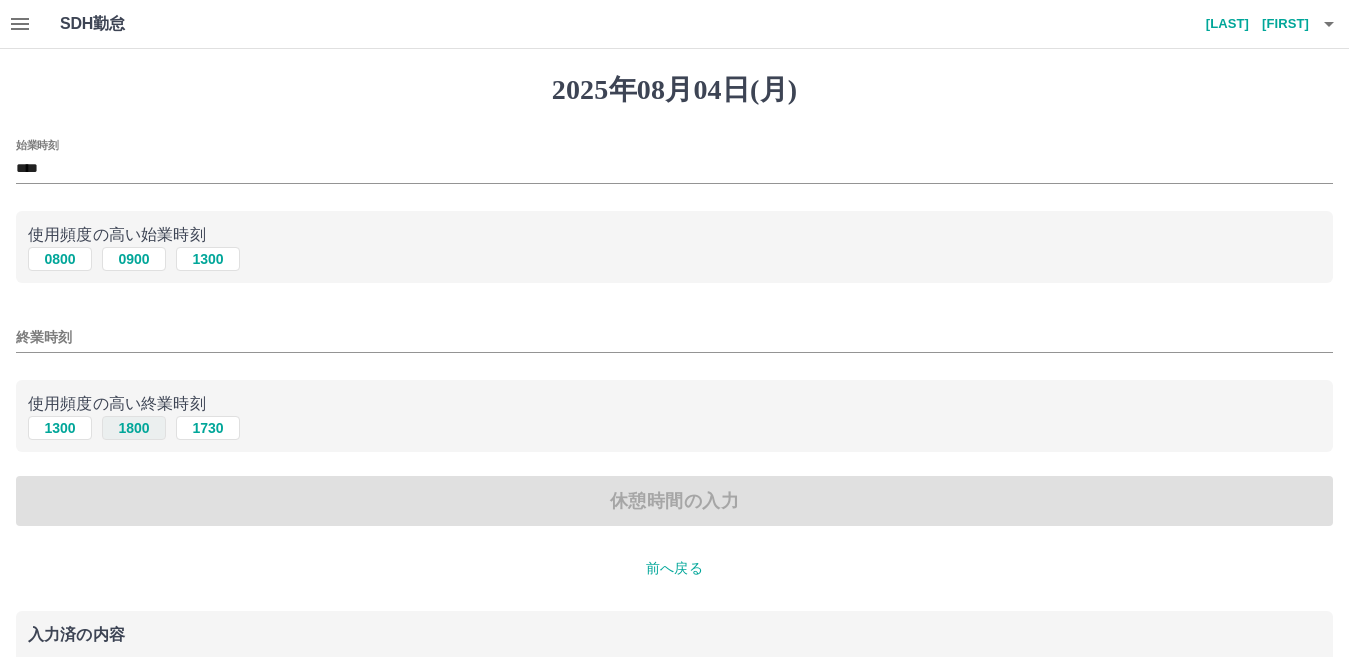 click on "1800" at bounding box center (134, 428) 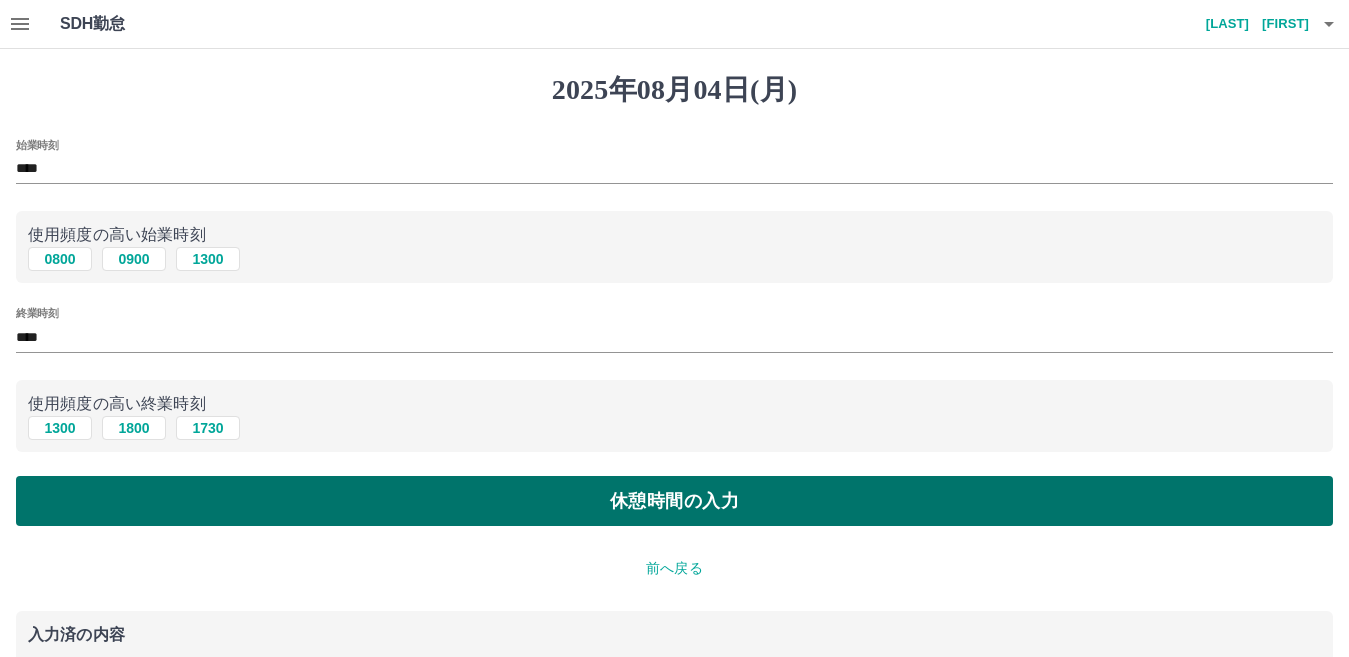 click on "休憩時間の入力" at bounding box center [674, 501] 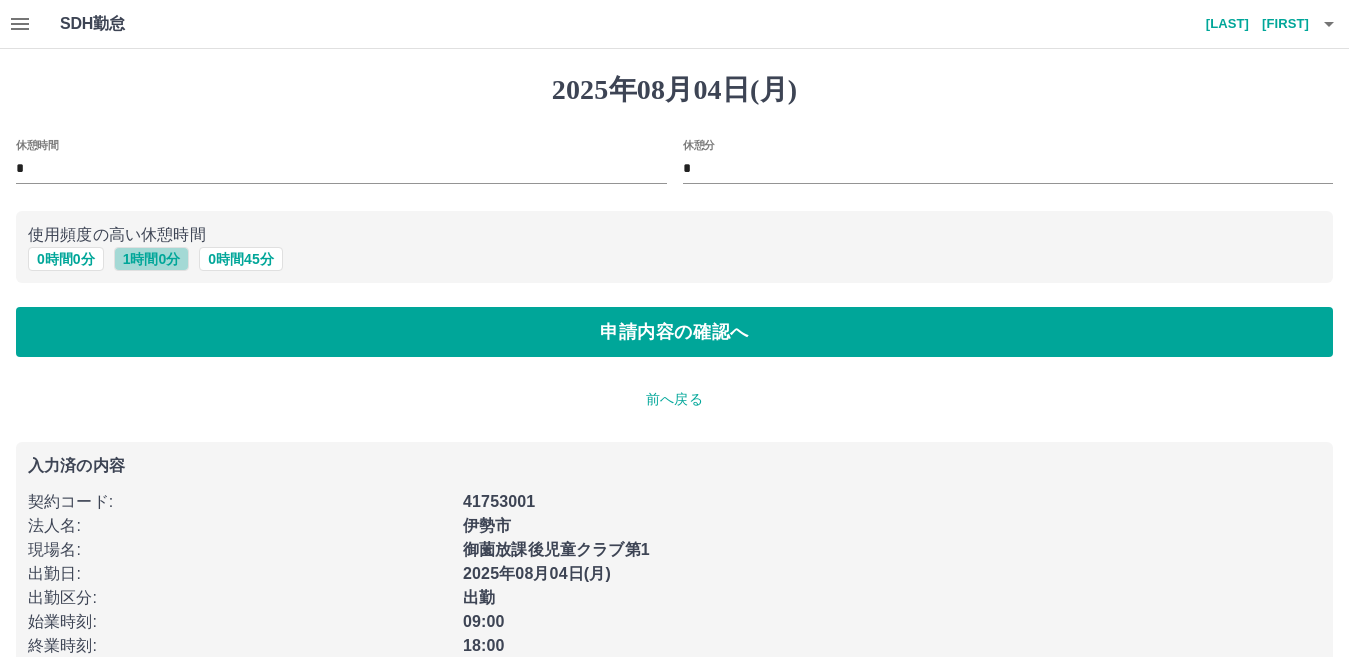 click on "1 時間 0 分" at bounding box center [152, 259] 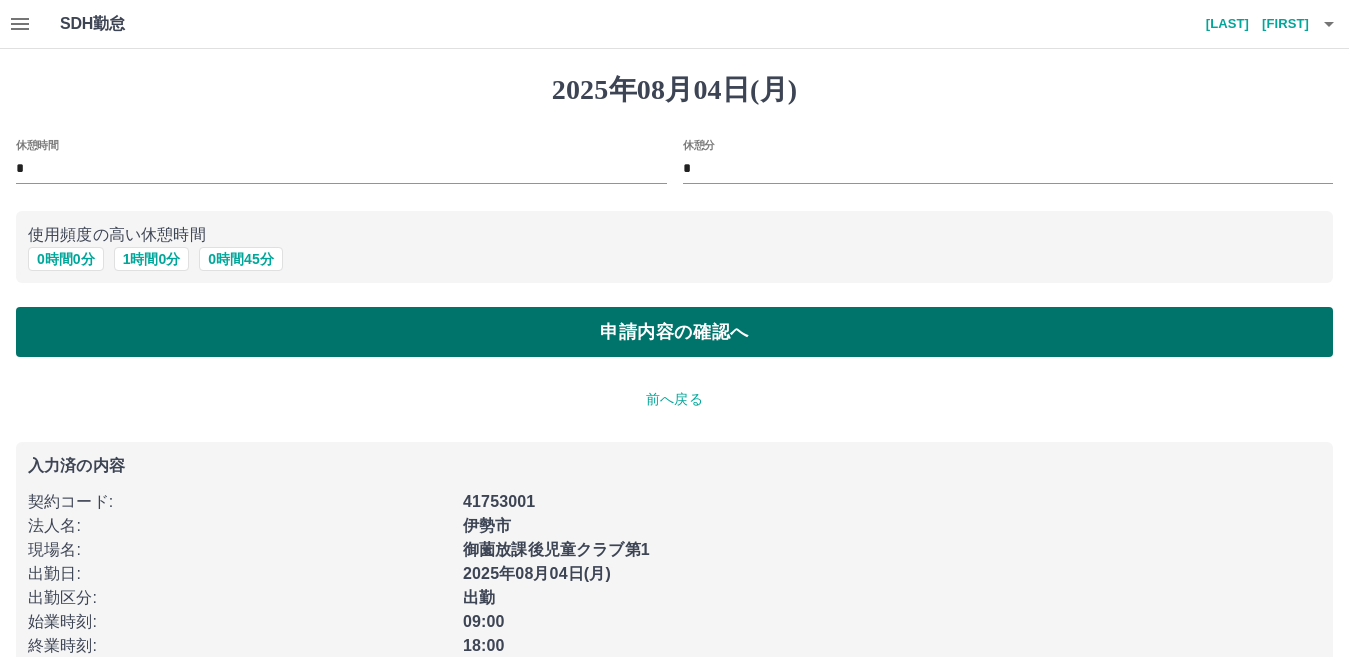 click on "申請内容の確認へ" at bounding box center [674, 332] 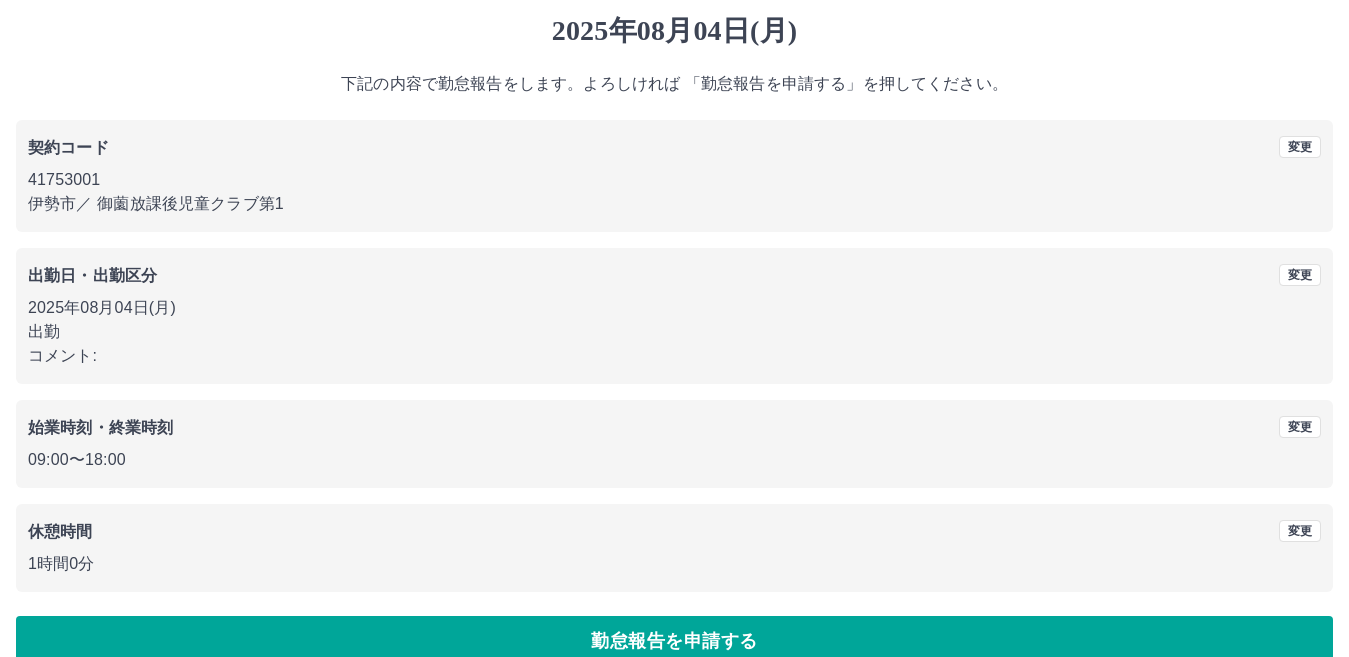scroll, scrollTop: 92, scrollLeft: 0, axis: vertical 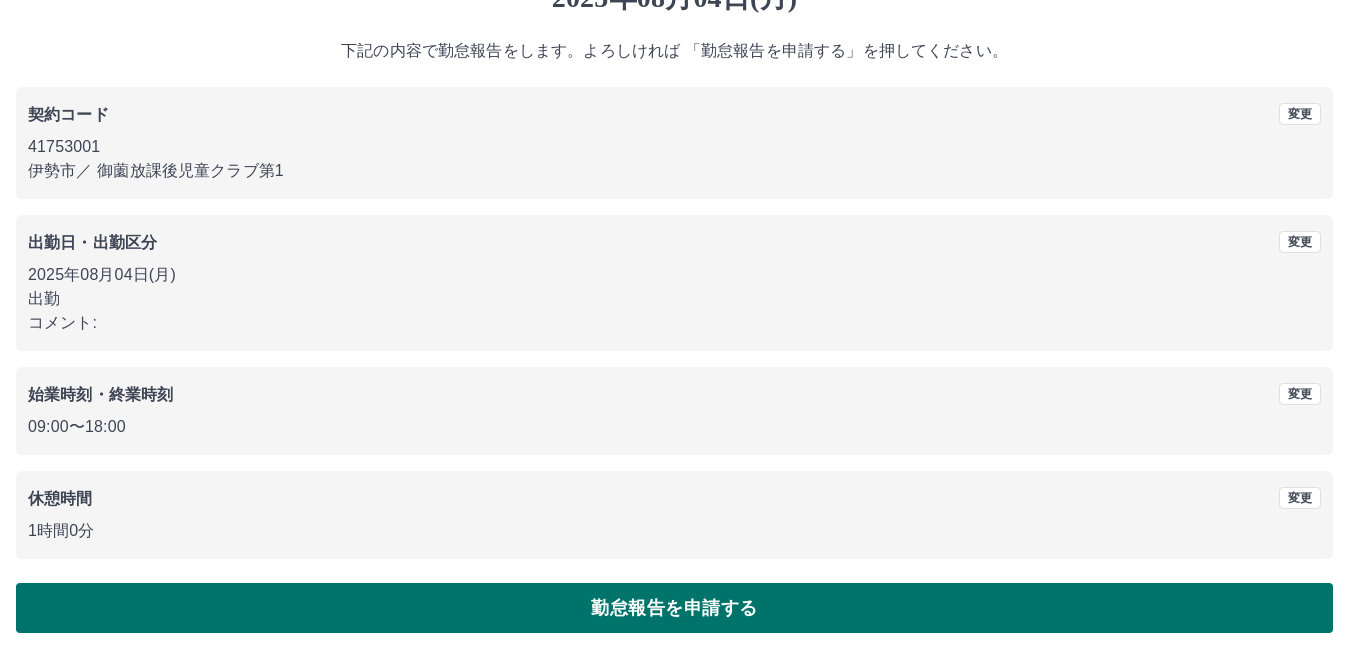 click on "勤怠報告を申請する" at bounding box center (674, 608) 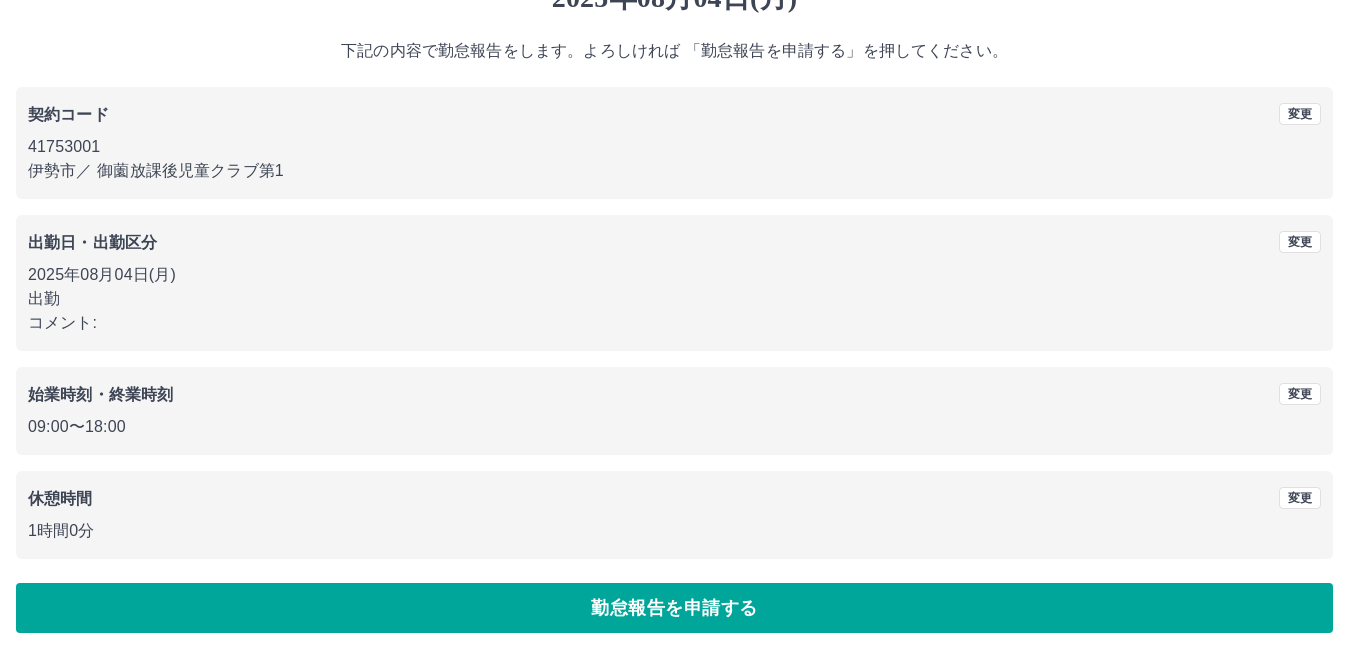 scroll, scrollTop: 0, scrollLeft: 0, axis: both 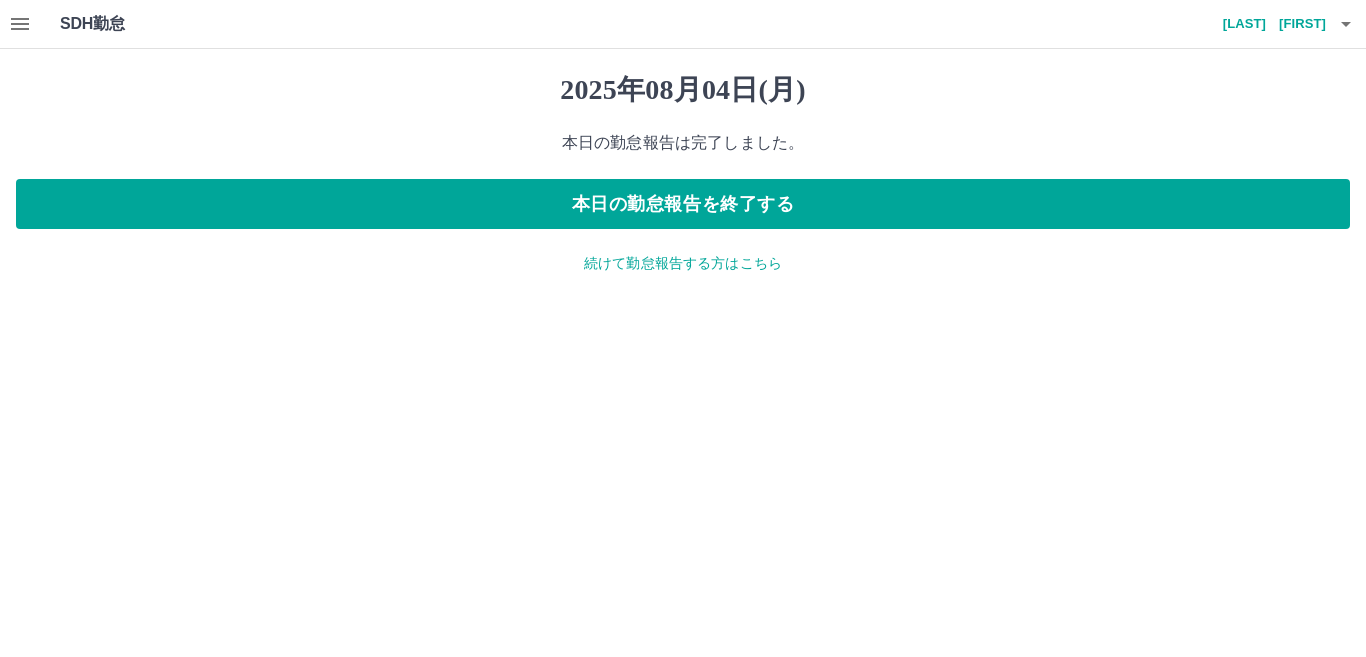 click 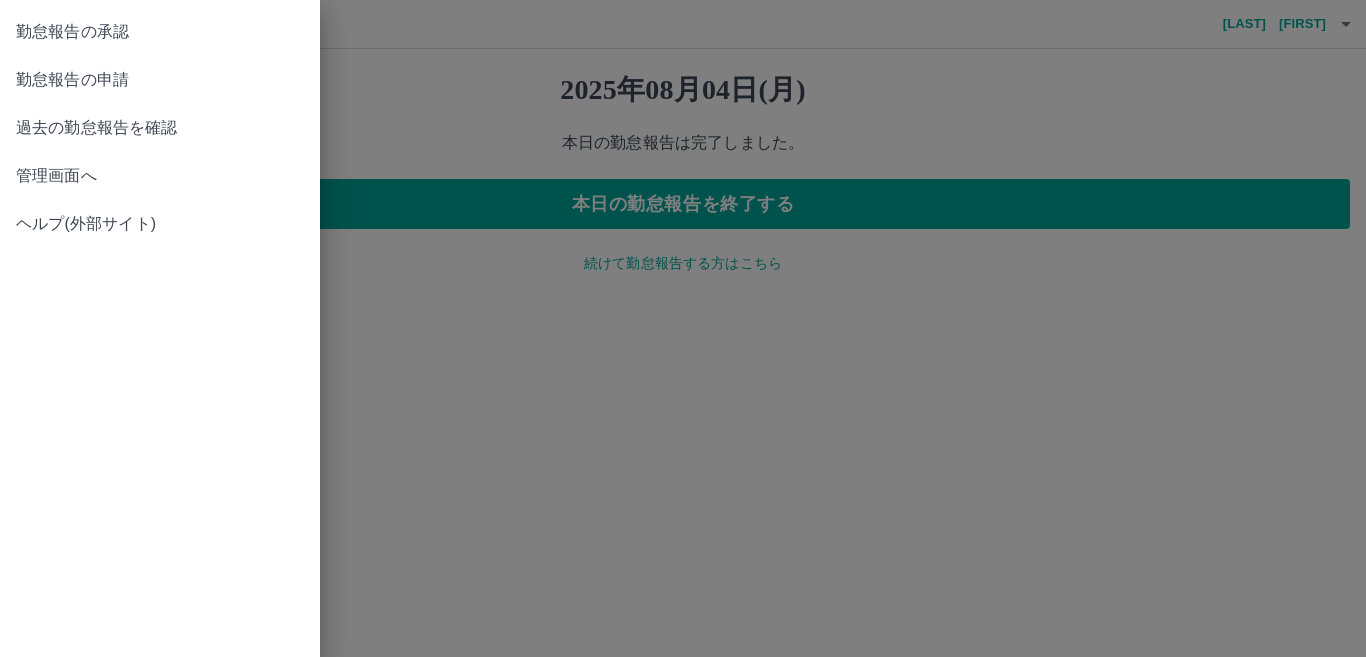 click on "勤怠報告の承認" at bounding box center [160, 32] 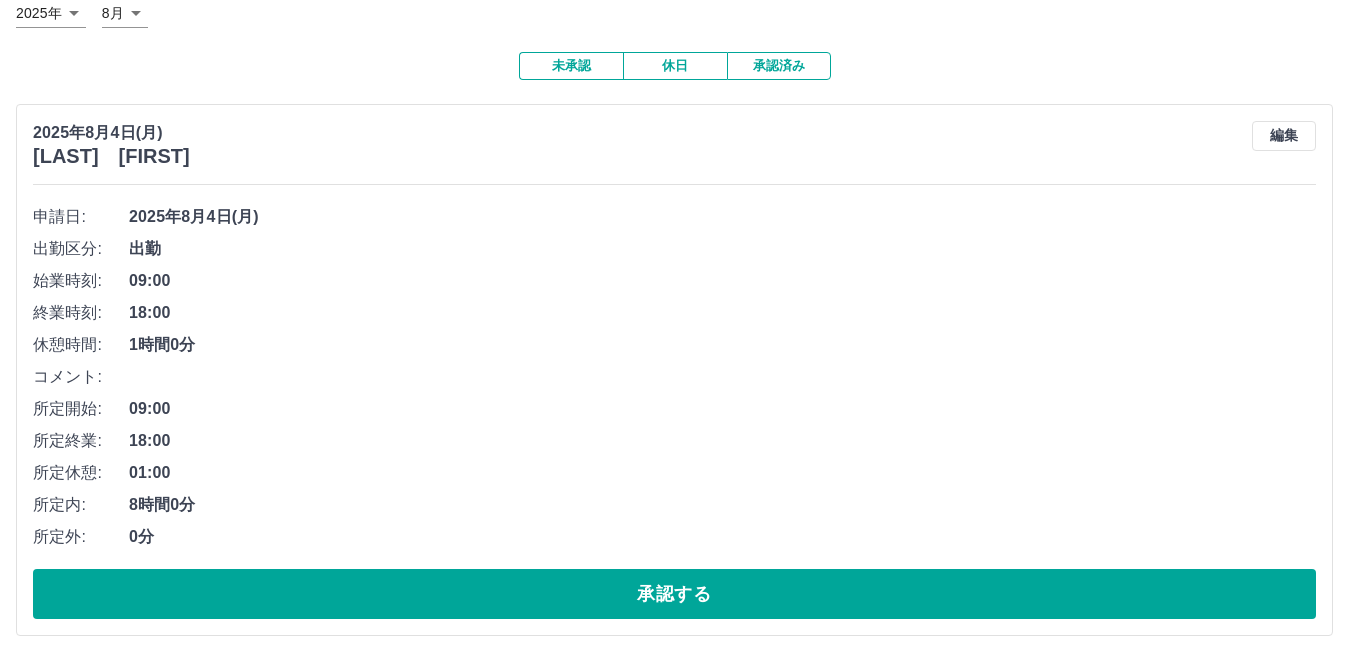 scroll, scrollTop: 137, scrollLeft: 0, axis: vertical 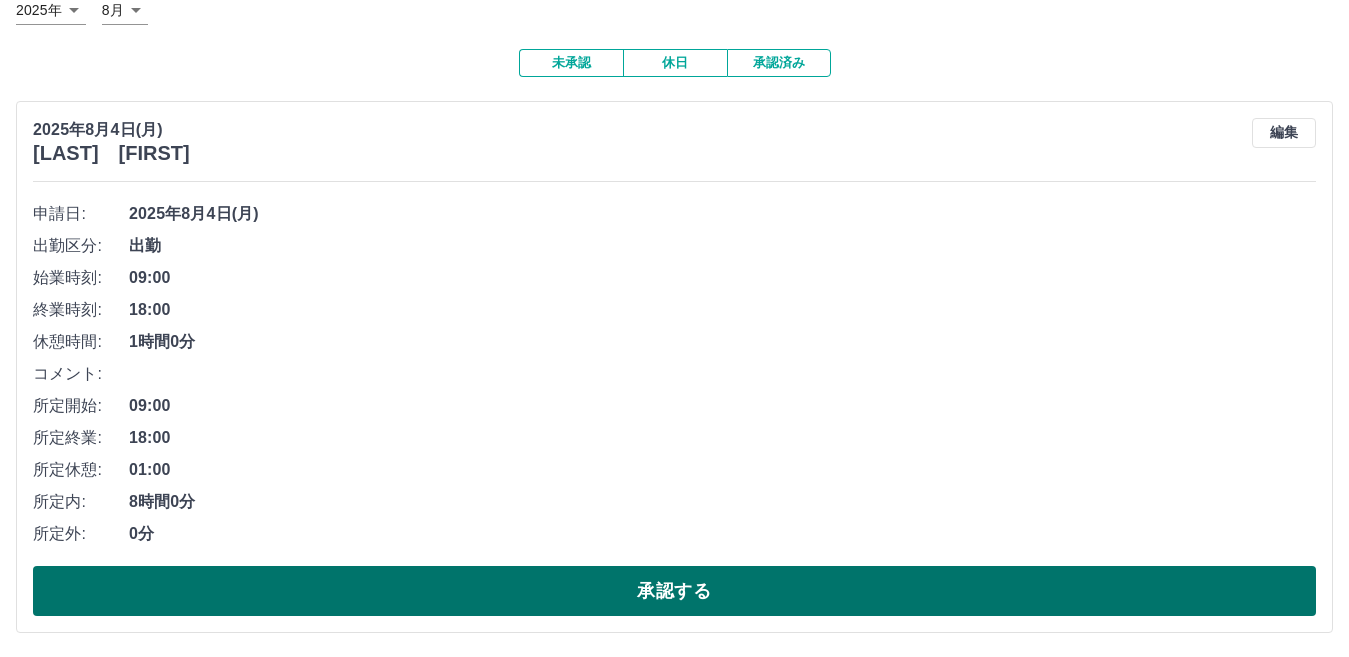 click on "承認する" at bounding box center [674, 591] 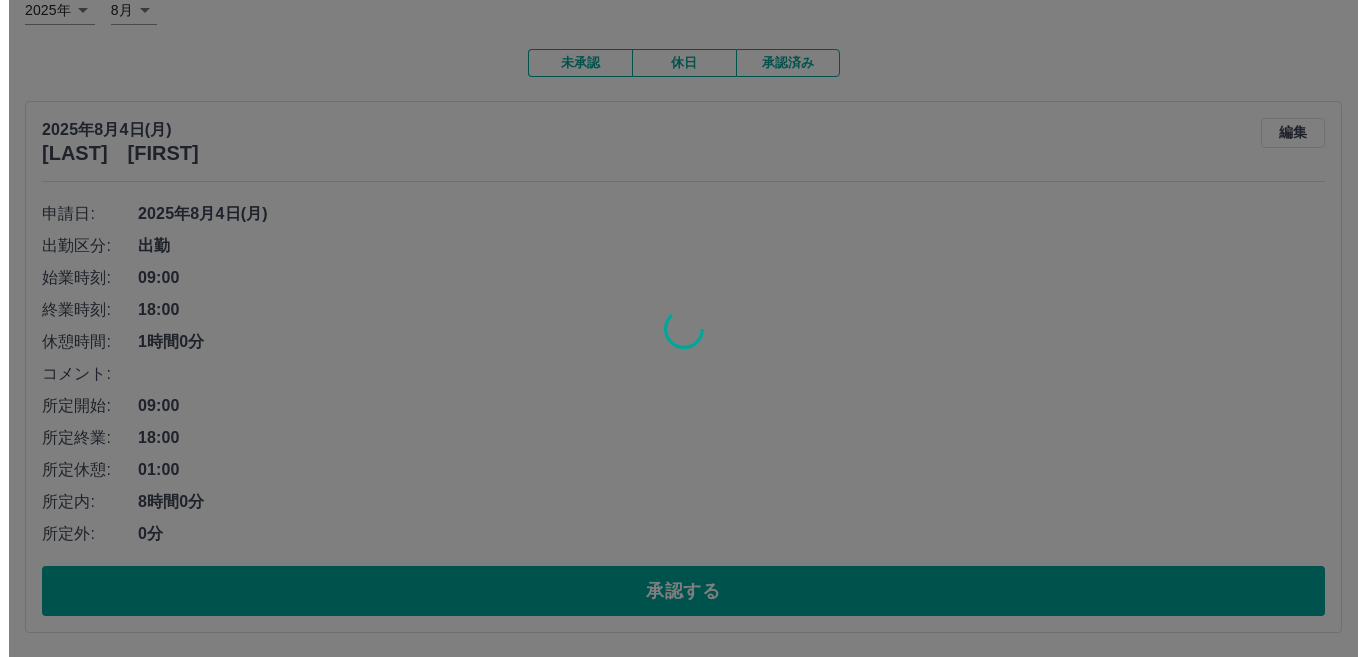 scroll, scrollTop: 0, scrollLeft: 0, axis: both 